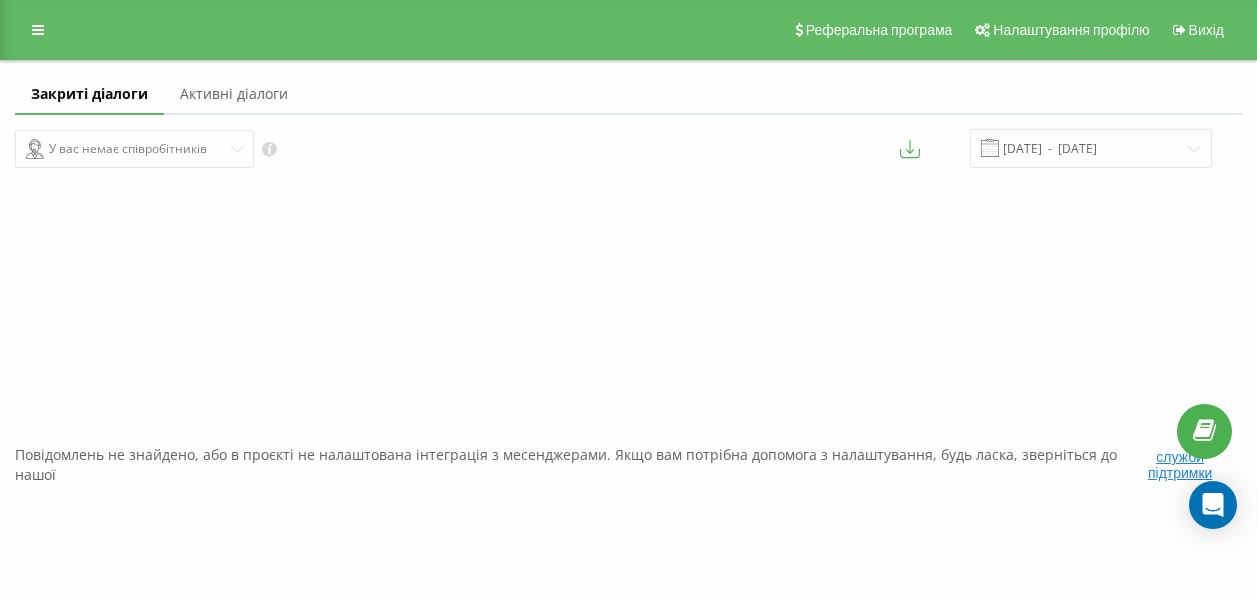 click at bounding box center (38, 30) 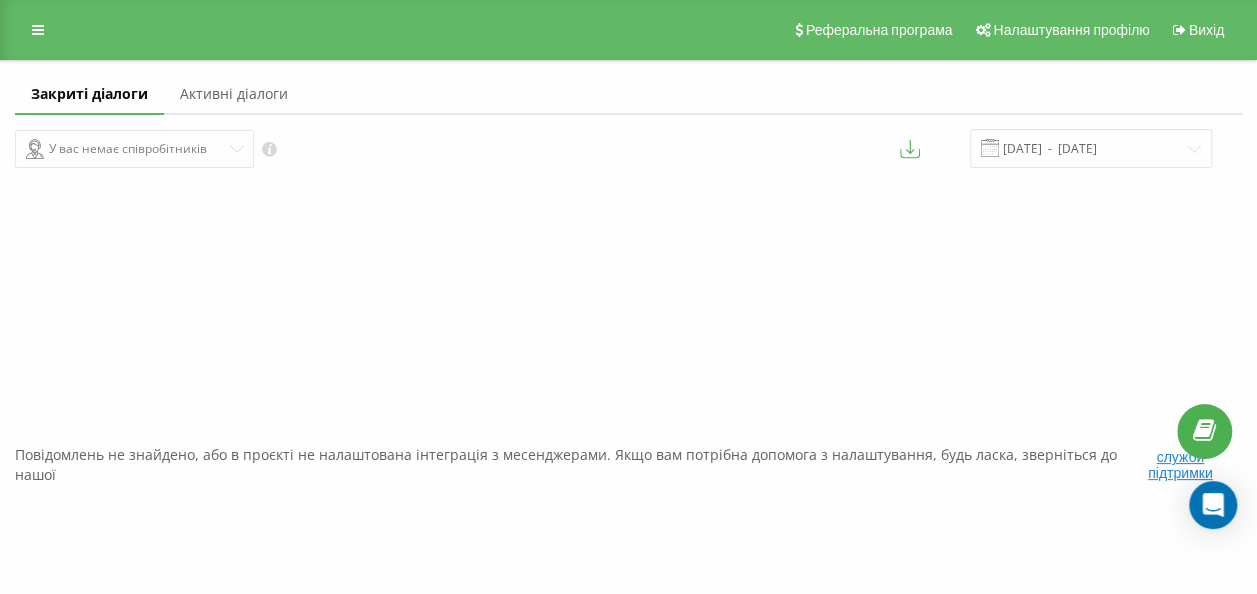 scroll, scrollTop: 0, scrollLeft: 0, axis: both 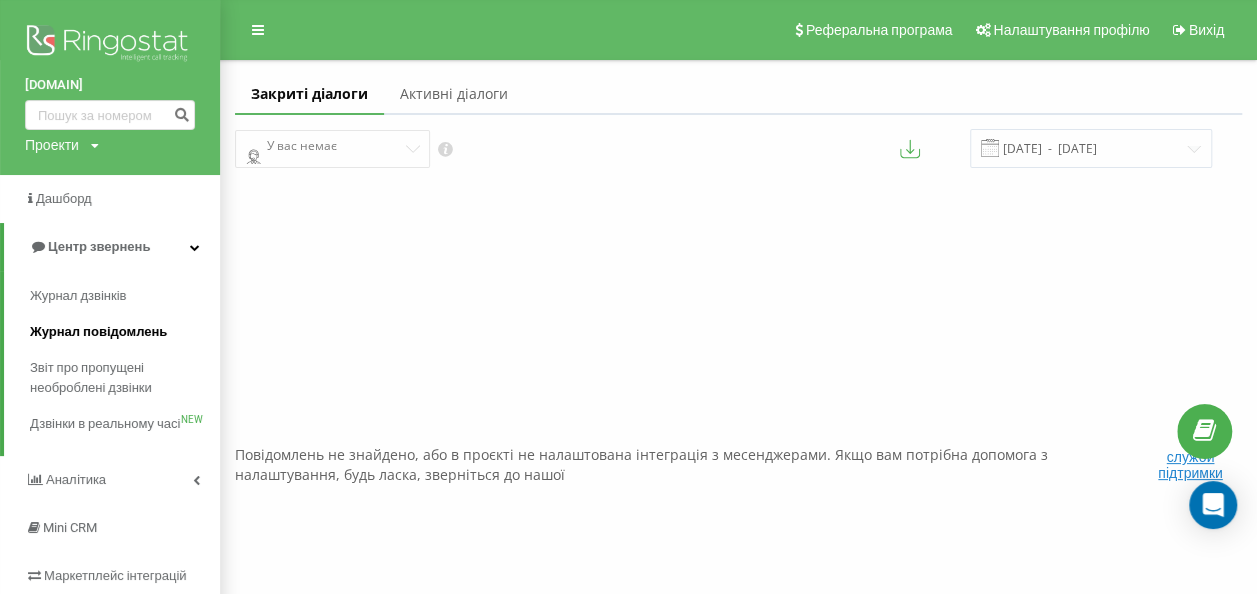 click on "Журнал повідомлень" at bounding box center [98, 332] 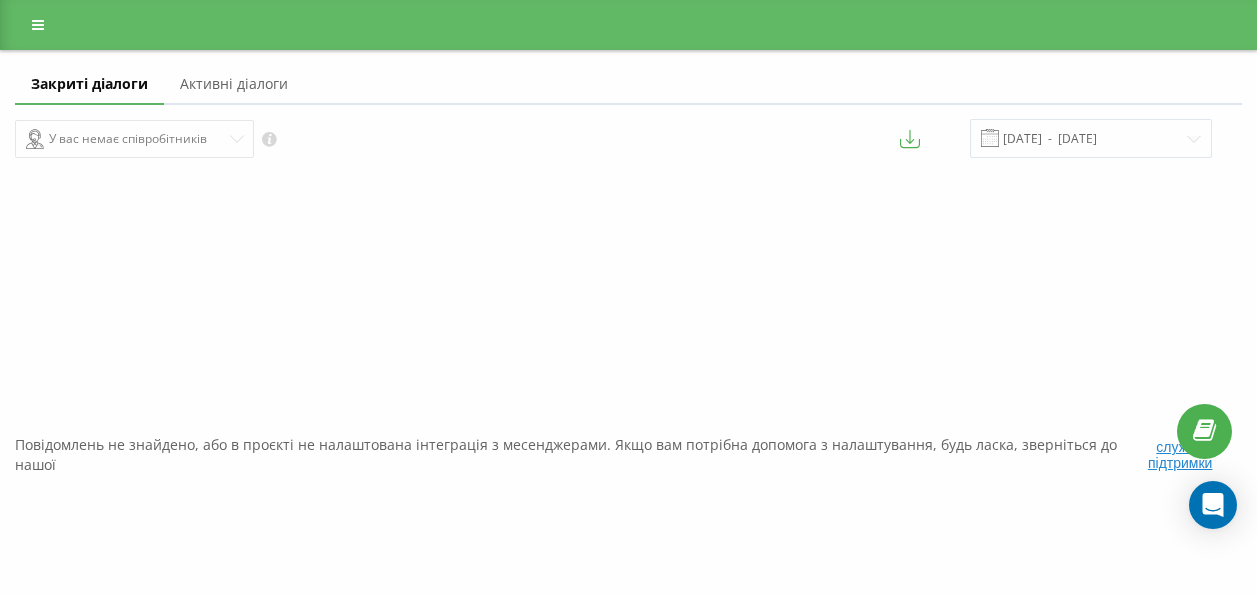 scroll, scrollTop: 0, scrollLeft: 0, axis: both 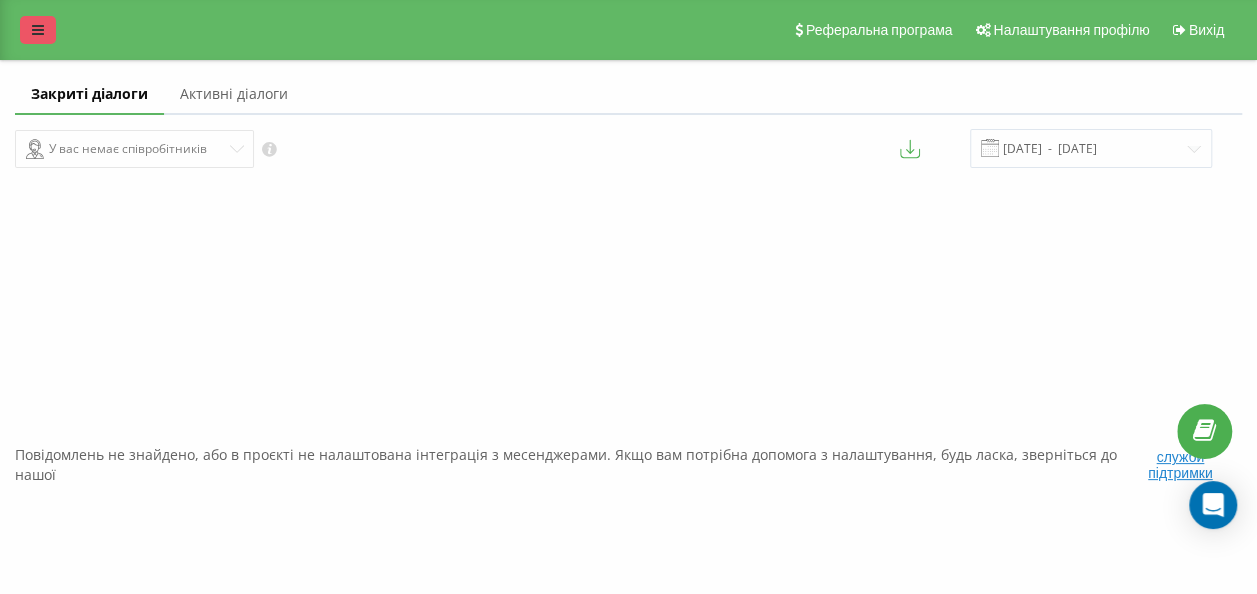 click at bounding box center [38, 30] 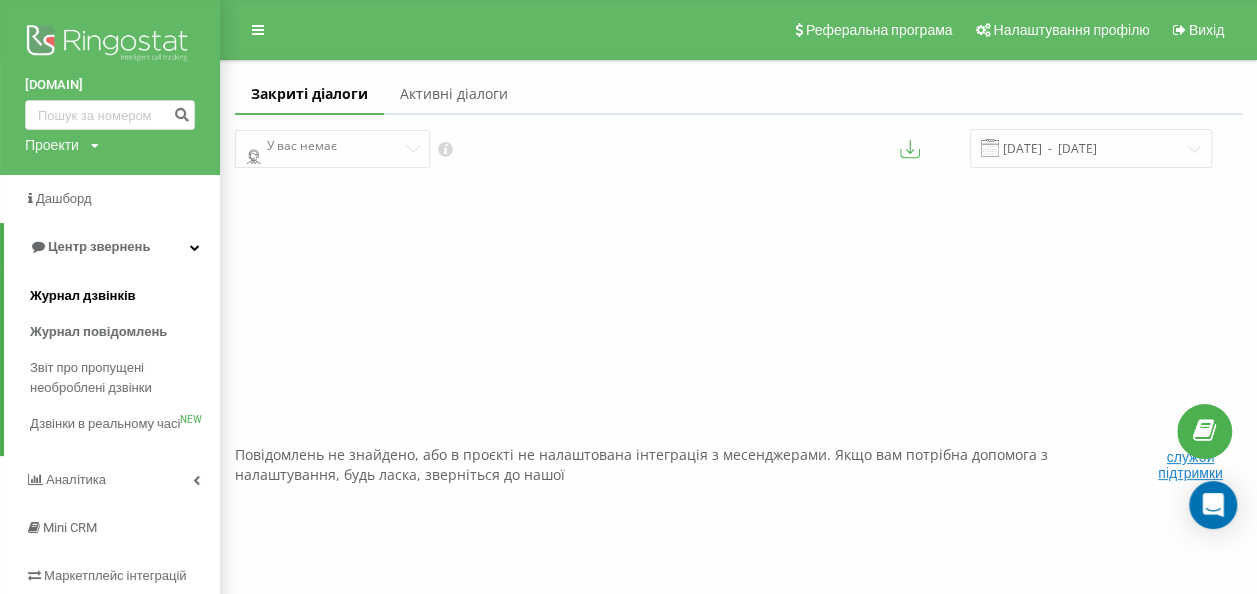 click on "Журнал дзвінків" at bounding box center (125, 296) 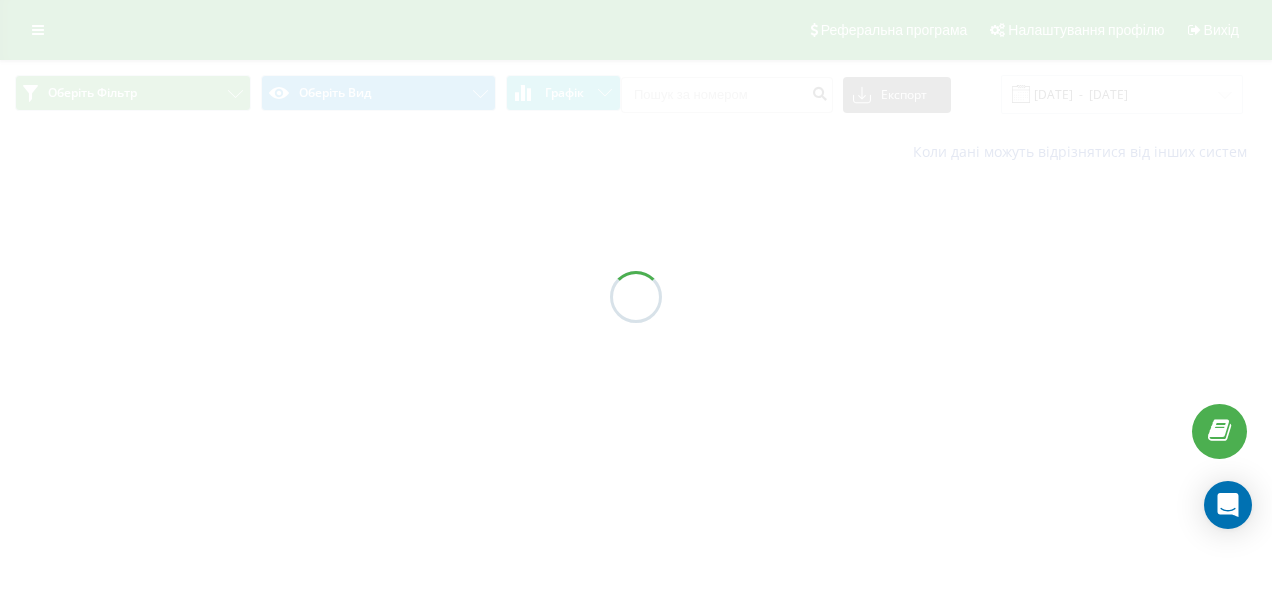 scroll, scrollTop: 0, scrollLeft: 0, axis: both 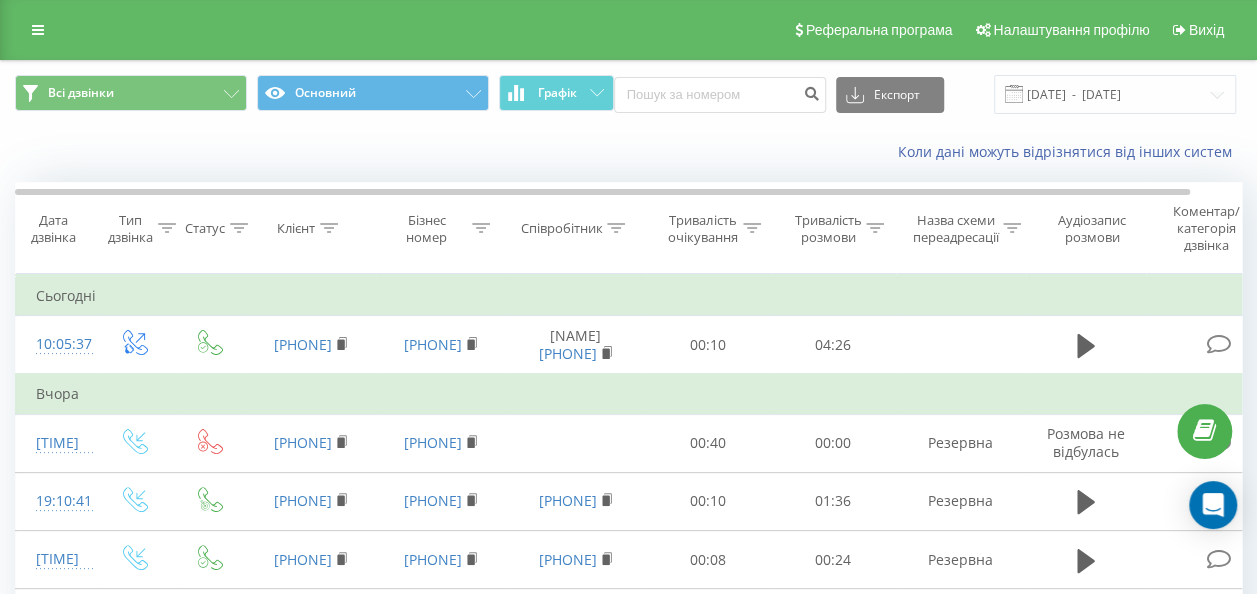 drag, startPoint x: 1070, startPoint y: 351, endPoint x: 1040, endPoint y: 401, distance: 58.30952 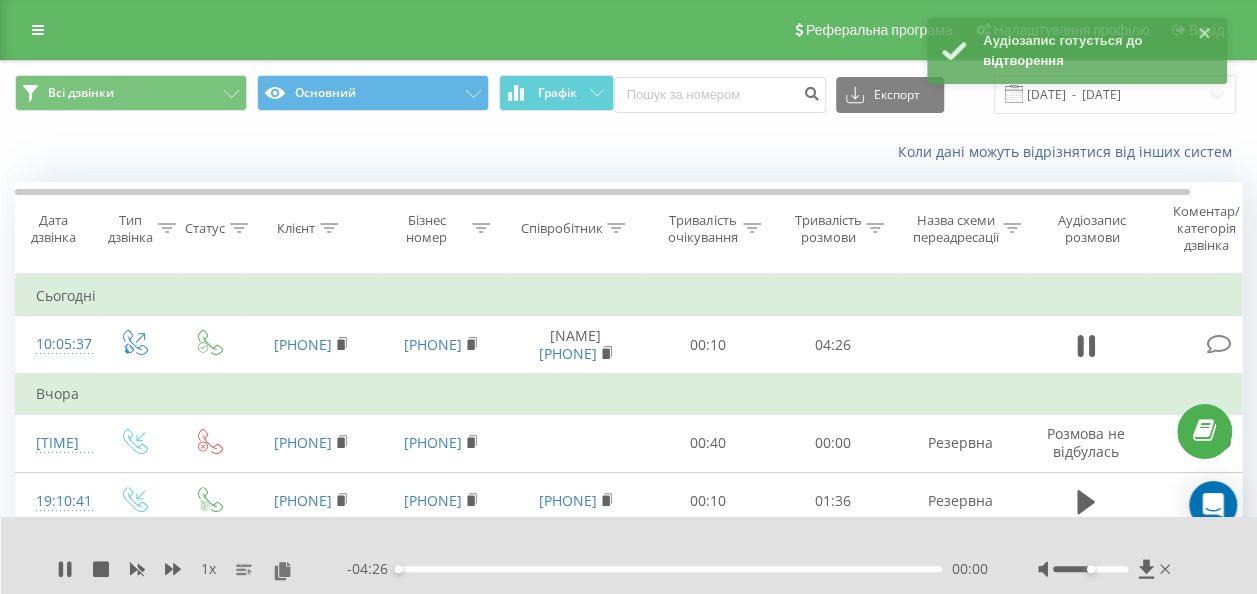 click on "00:00" at bounding box center [670, 569] 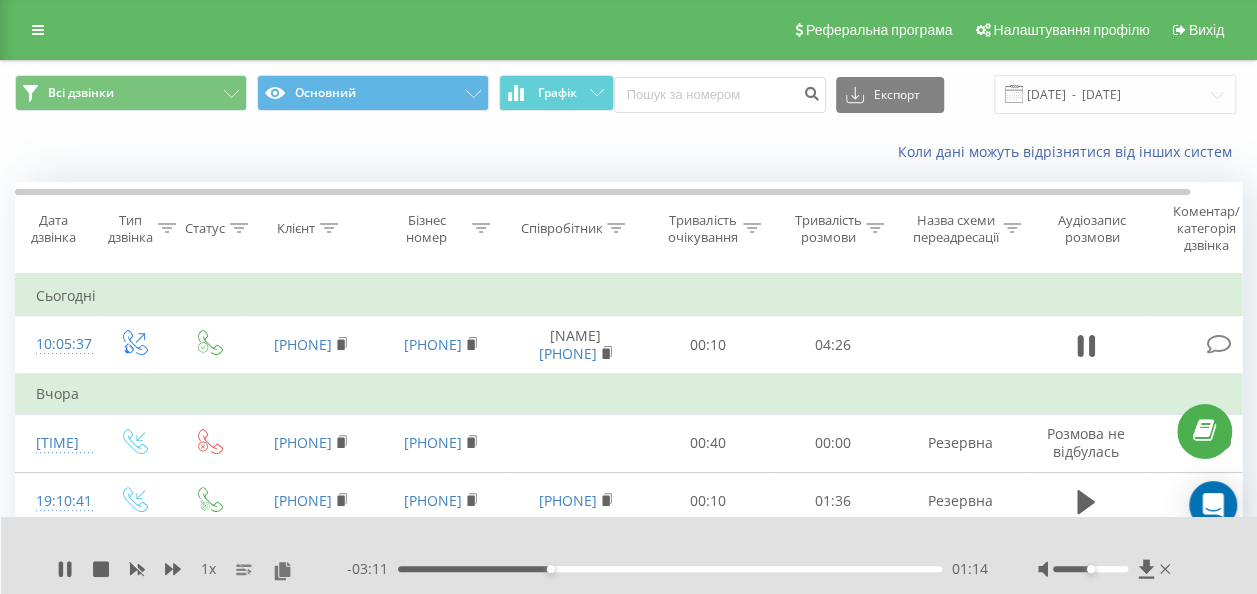 click on "01:14" at bounding box center (670, 569) 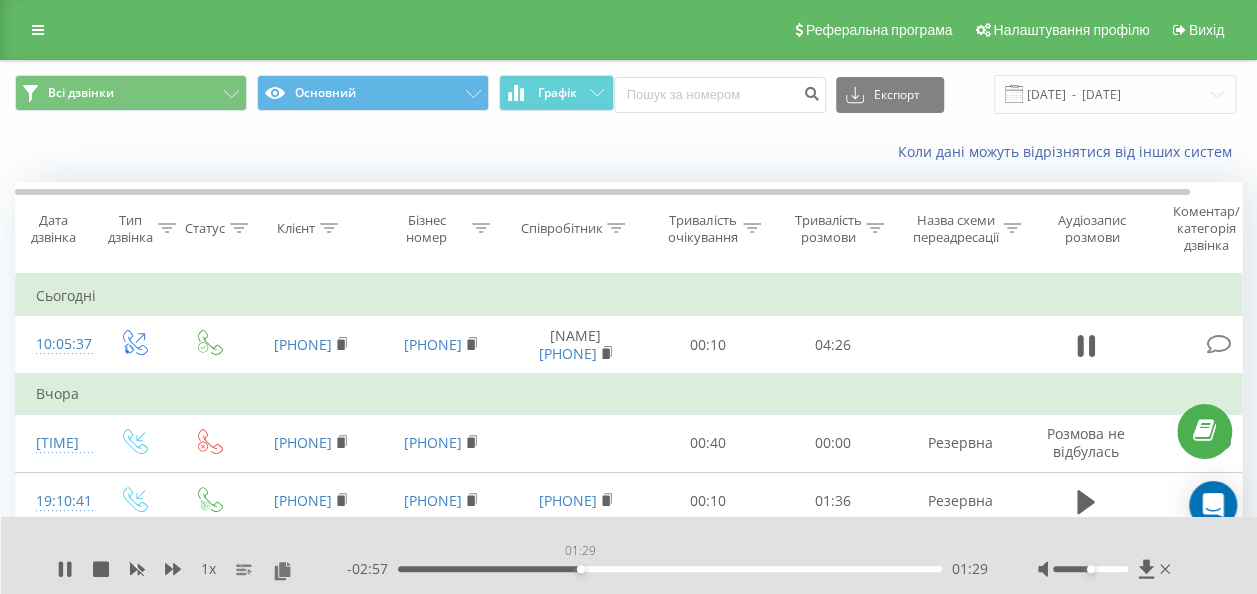 click on "01:29" at bounding box center [670, 569] 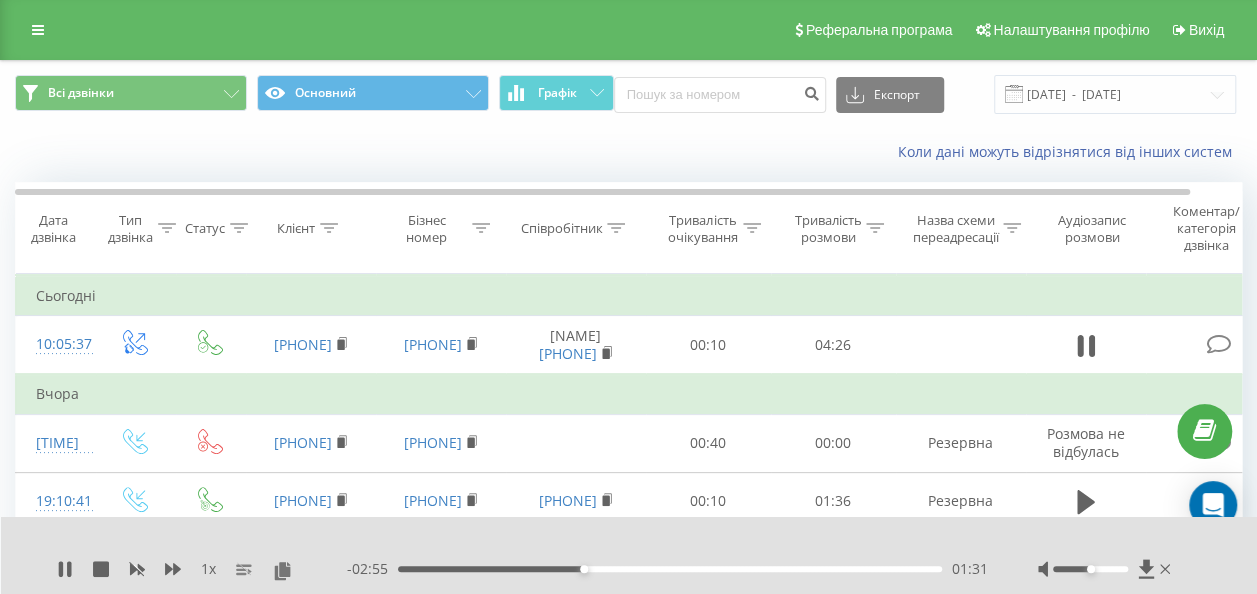 click on "01:31" at bounding box center [670, 569] 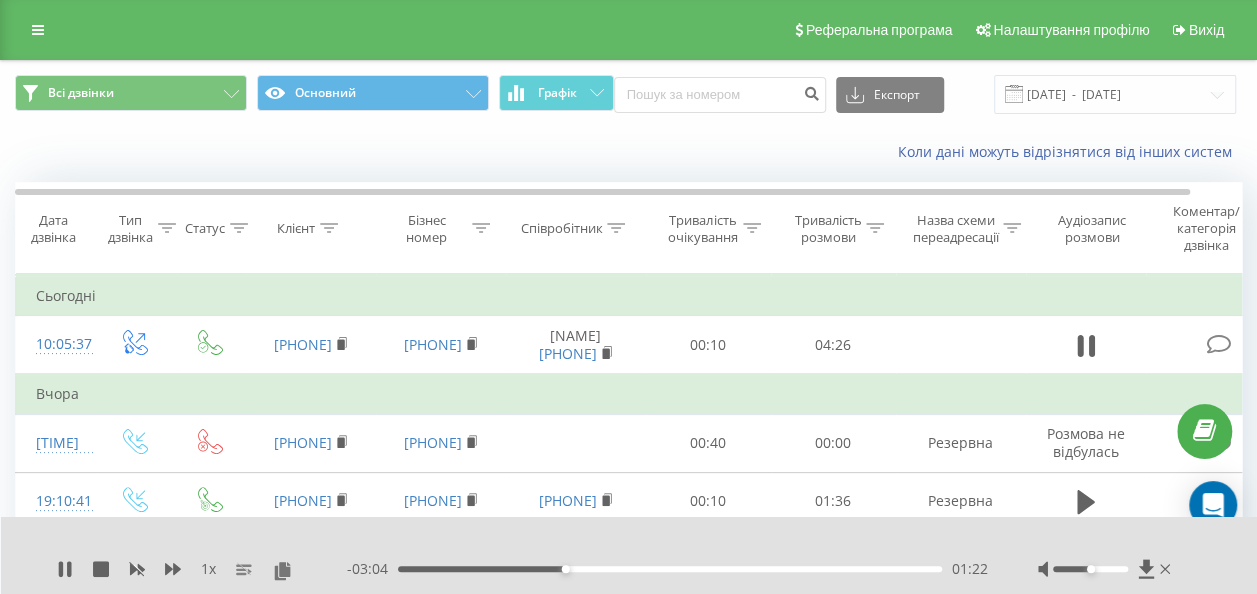 click on "01:22" at bounding box center (670, 569) 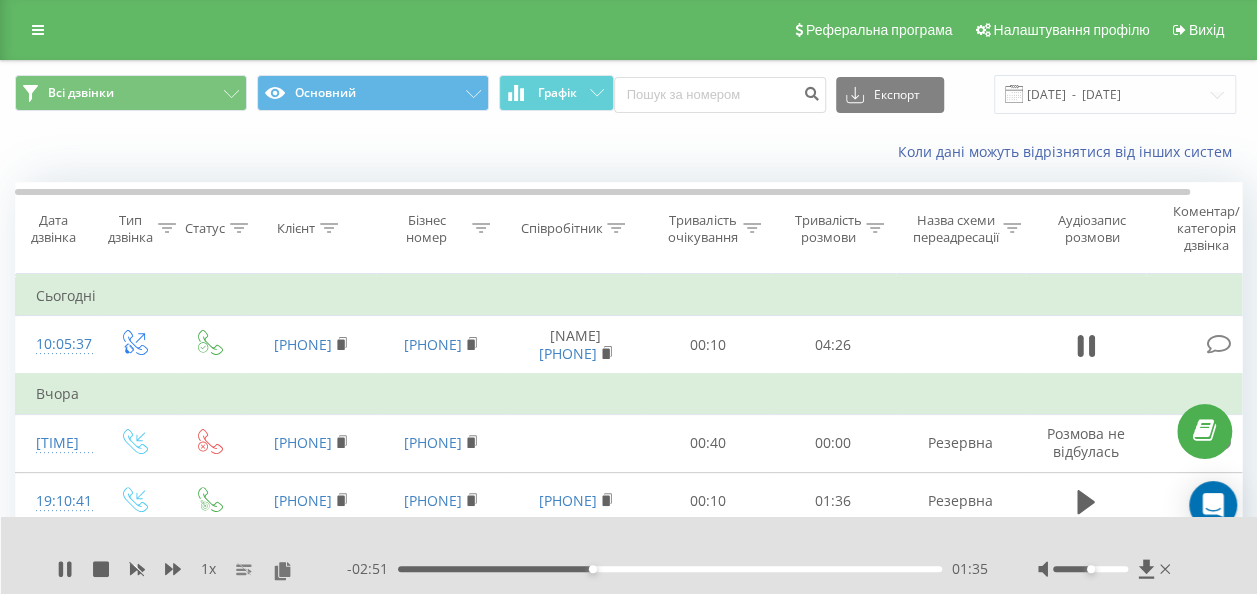 click on "01:35" at bounding box center [670, 569] 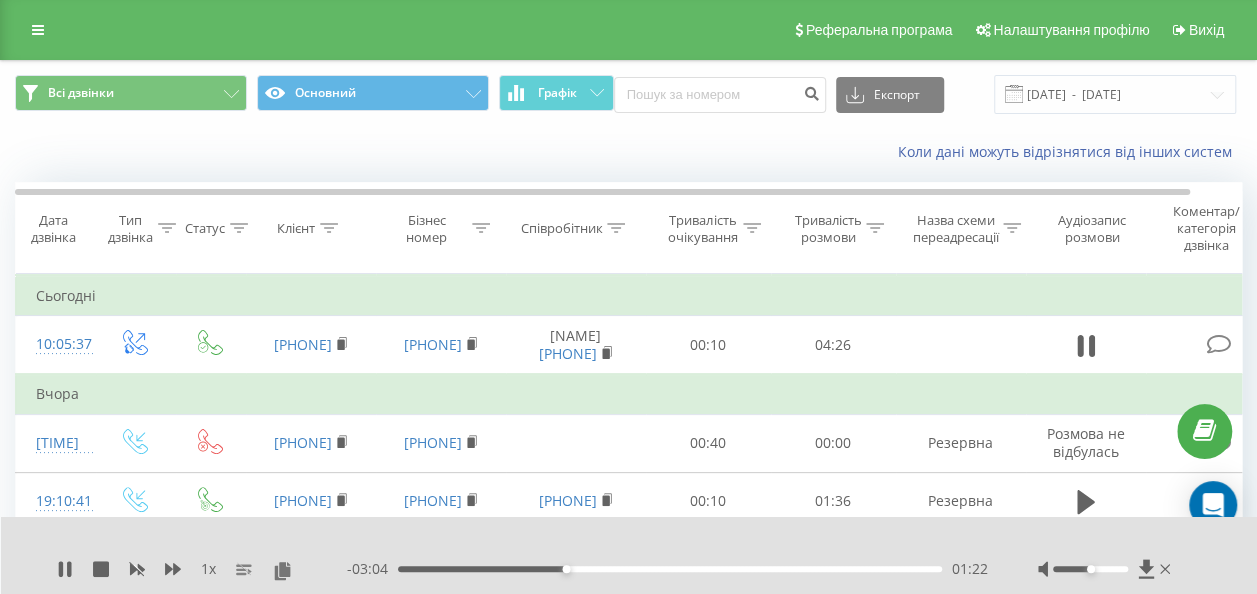 click on "- [TIME] [TIME]   [TIME]" at bounding box center (667, 569) 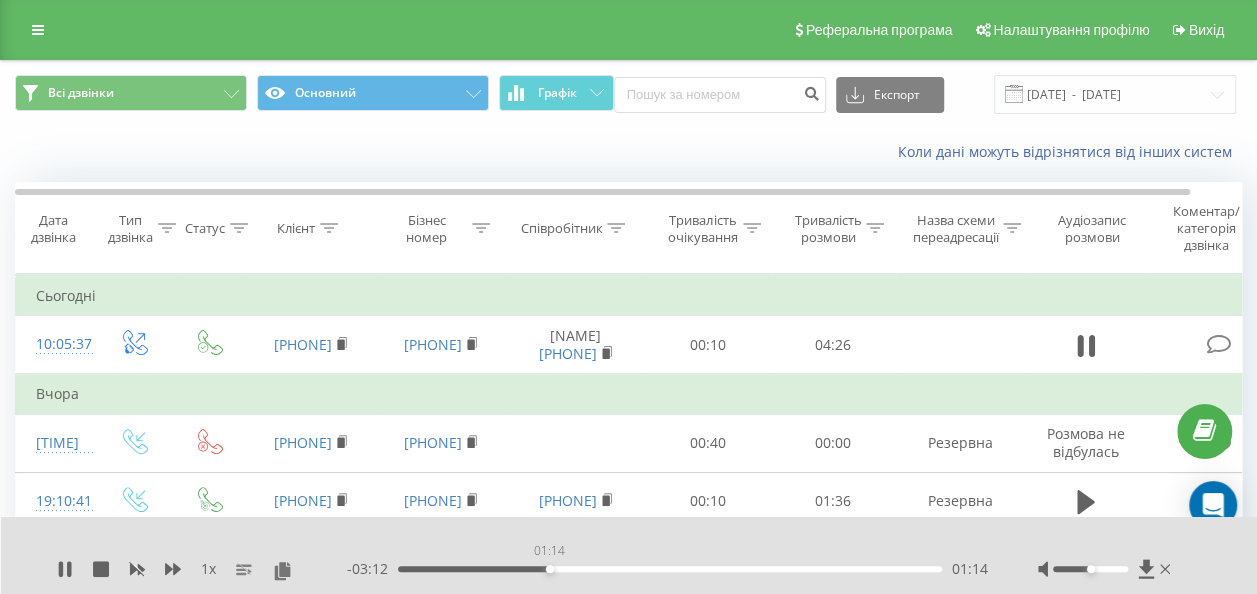click on "01:14" at bounding box center [670, 569] 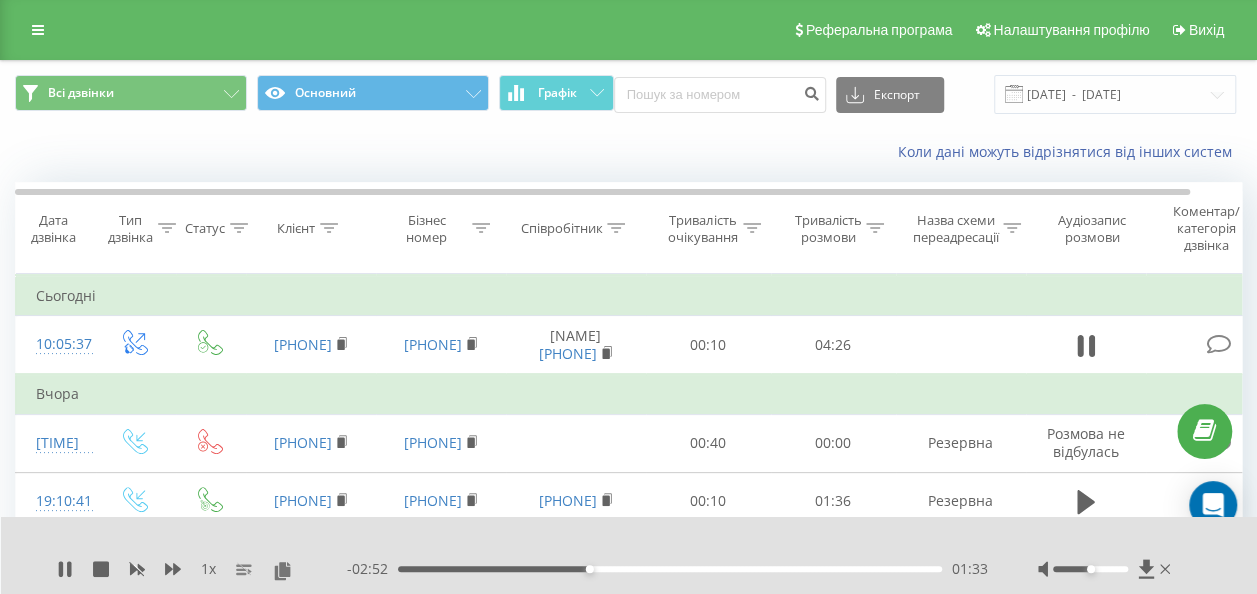 click on "01:33" at bounding box center [670, 569] 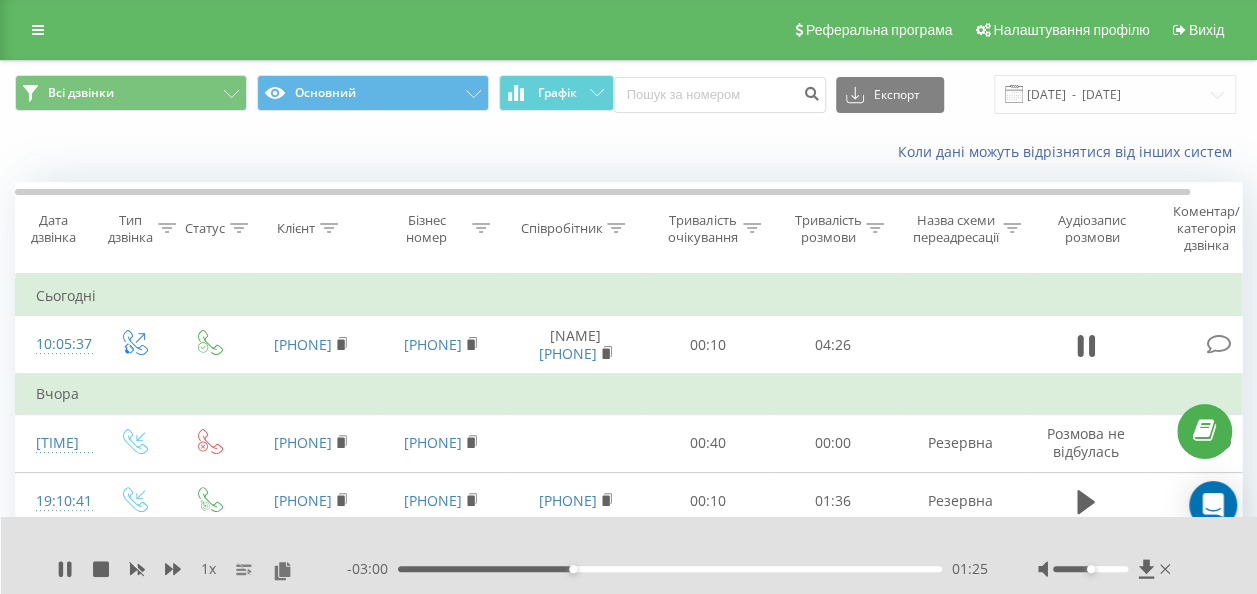 click on "01:25" at bounding box center (670, 569) 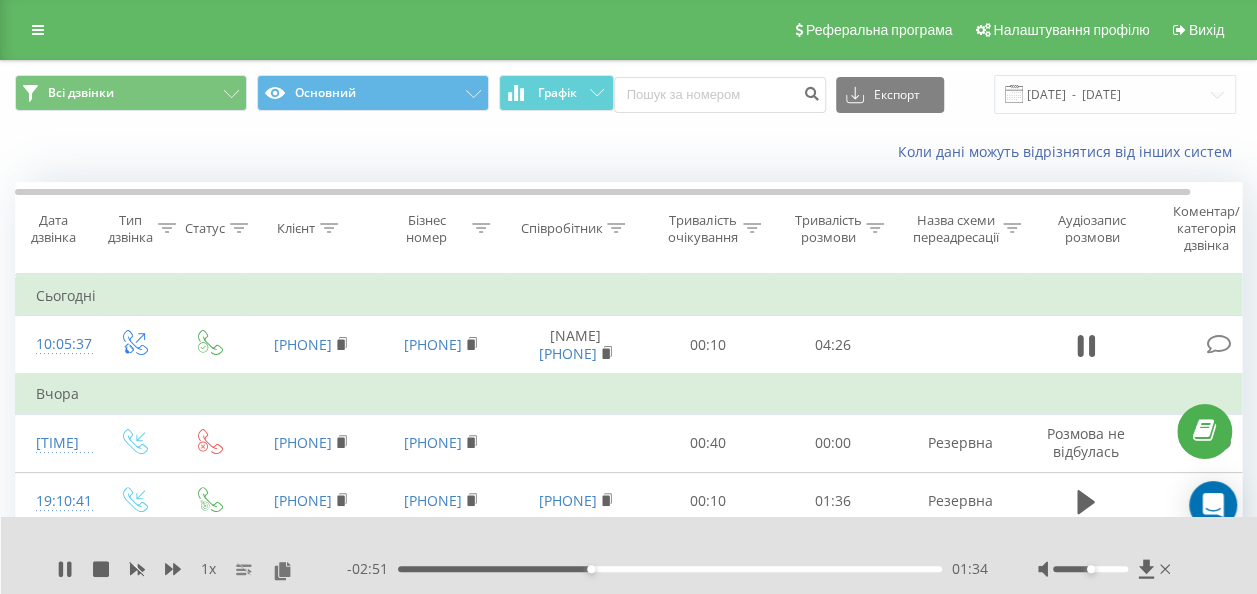 click on "- [TIME] [TIME]   [TIME]" at bounding box center (667, 569) 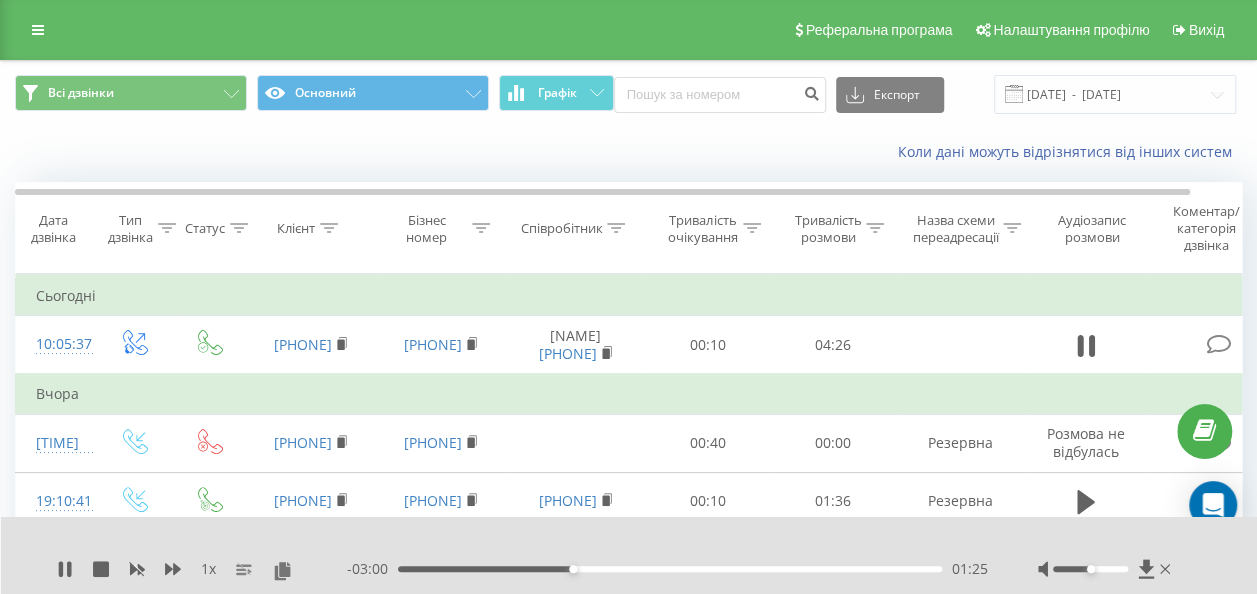 click on "01:25" at bounding box center (670, 569) 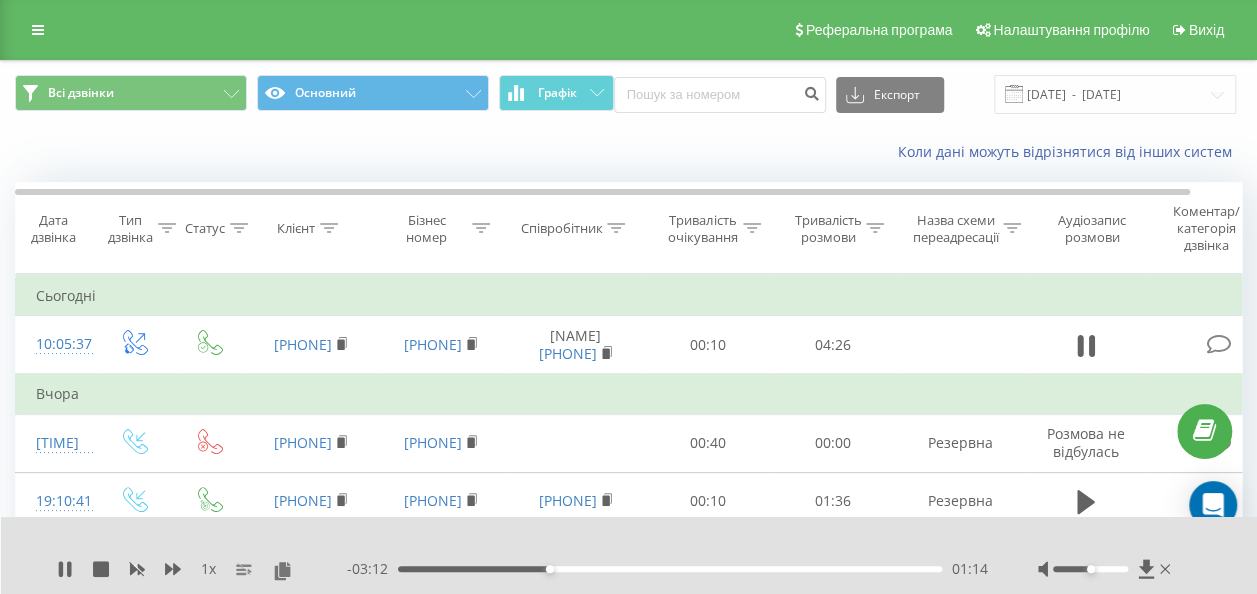 click on "- [TIME] [TIME]   [TIME]" at bounding box center (667, 569) 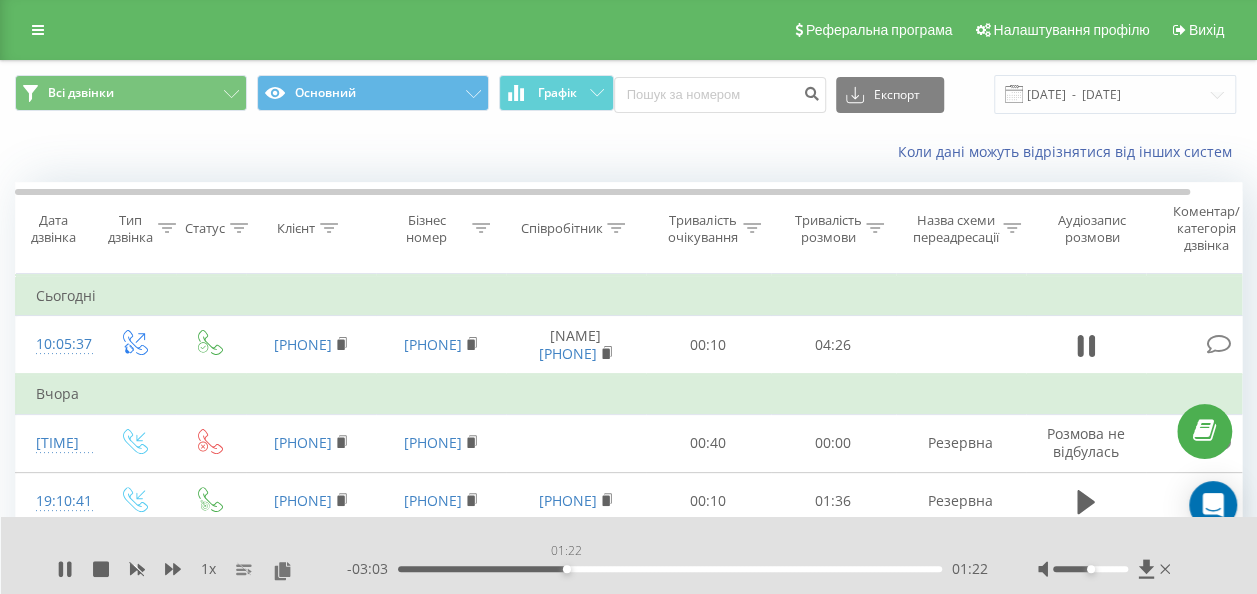 click on "01:22" at bounding box center (670, 569) 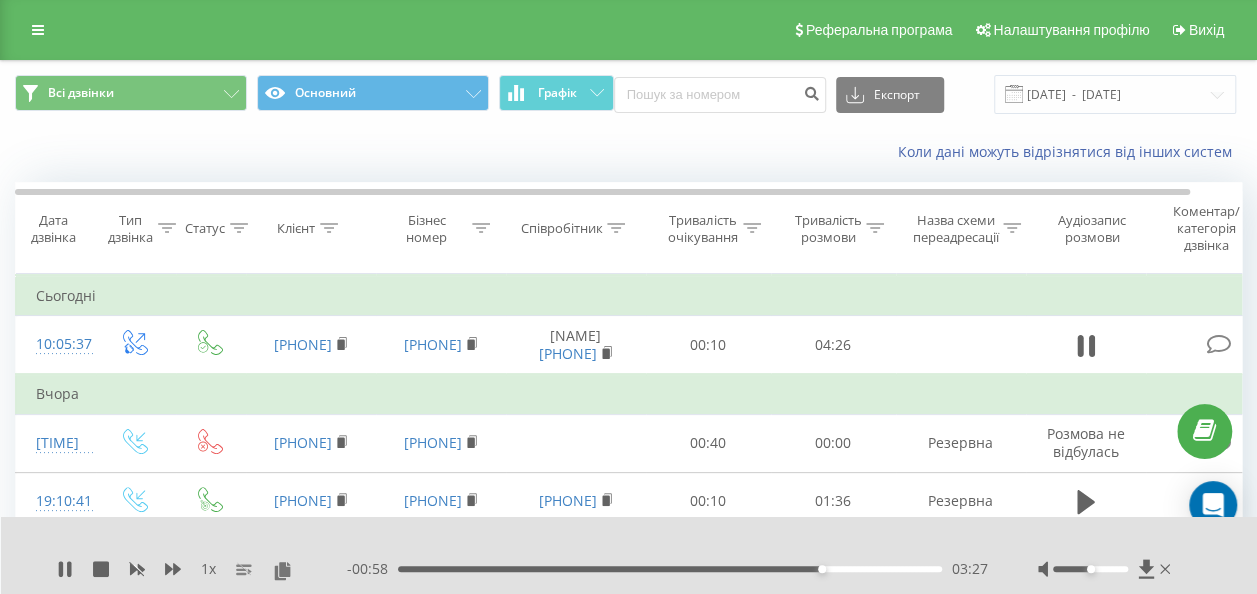 click on "1 x  - [TIME] [TIME]   [TIME]" at bounding box center (629, 555) 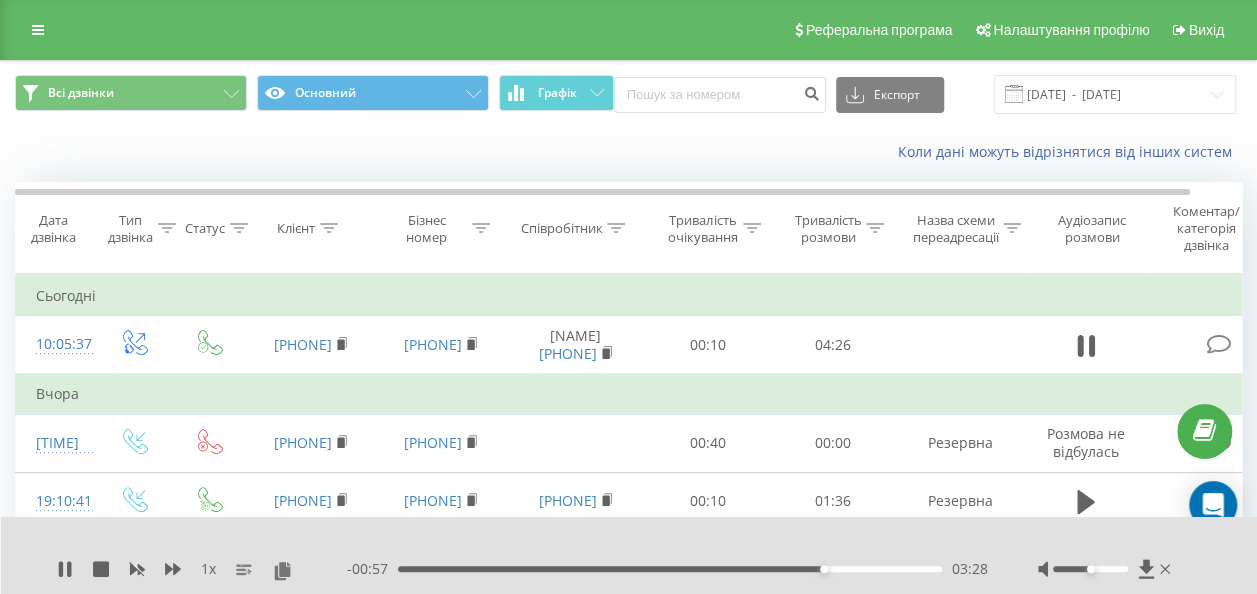 click on "1 x  - [TIME] [TIME]   [TIME]" at bounding box center (629, 555) 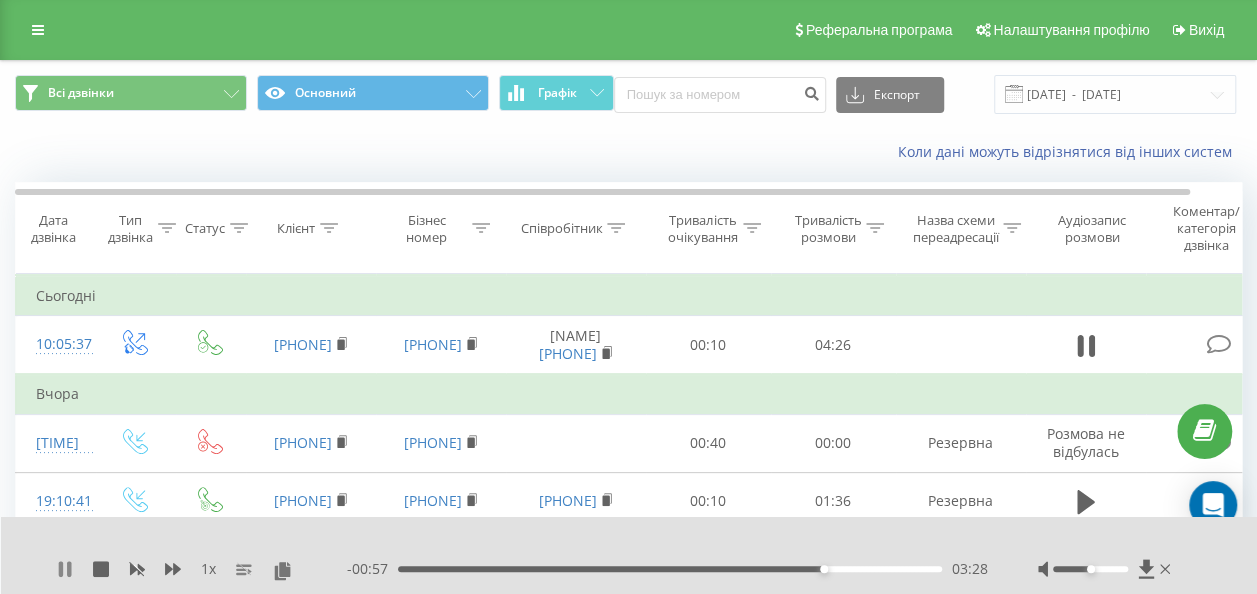 click 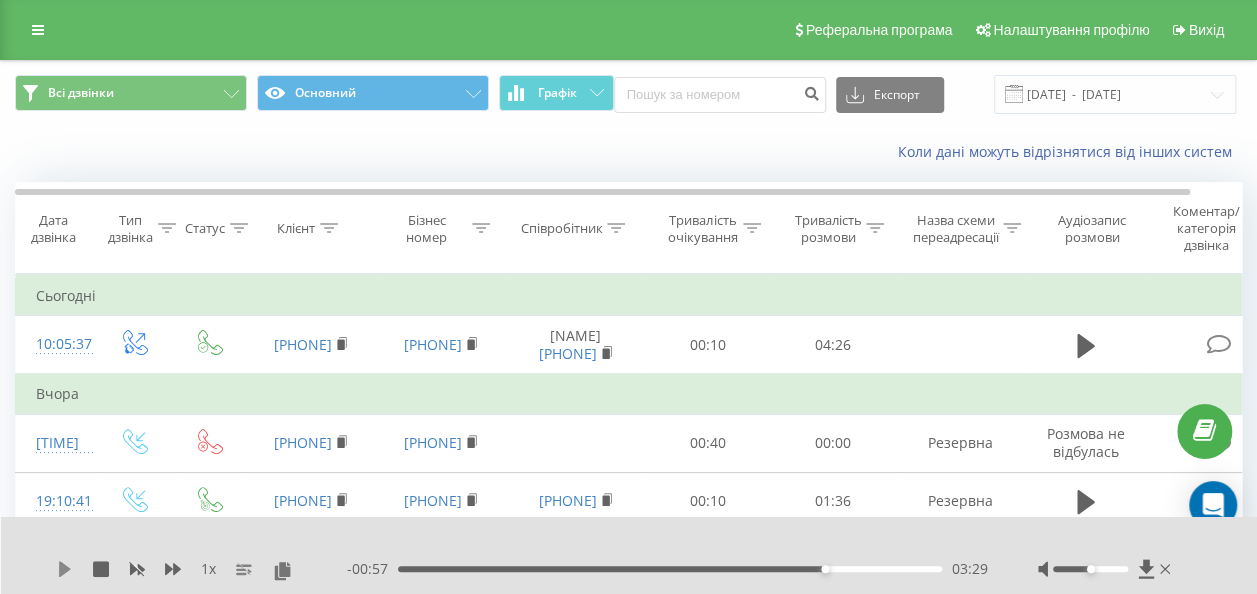 click 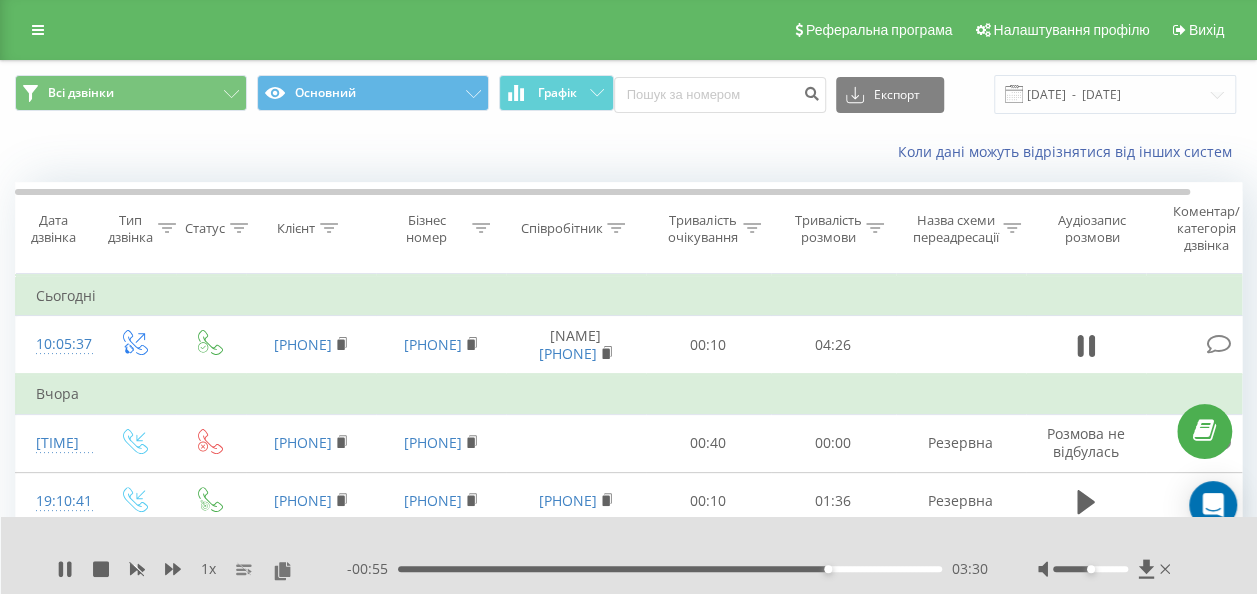 click on "03:30" at bounding box center [670, 569] 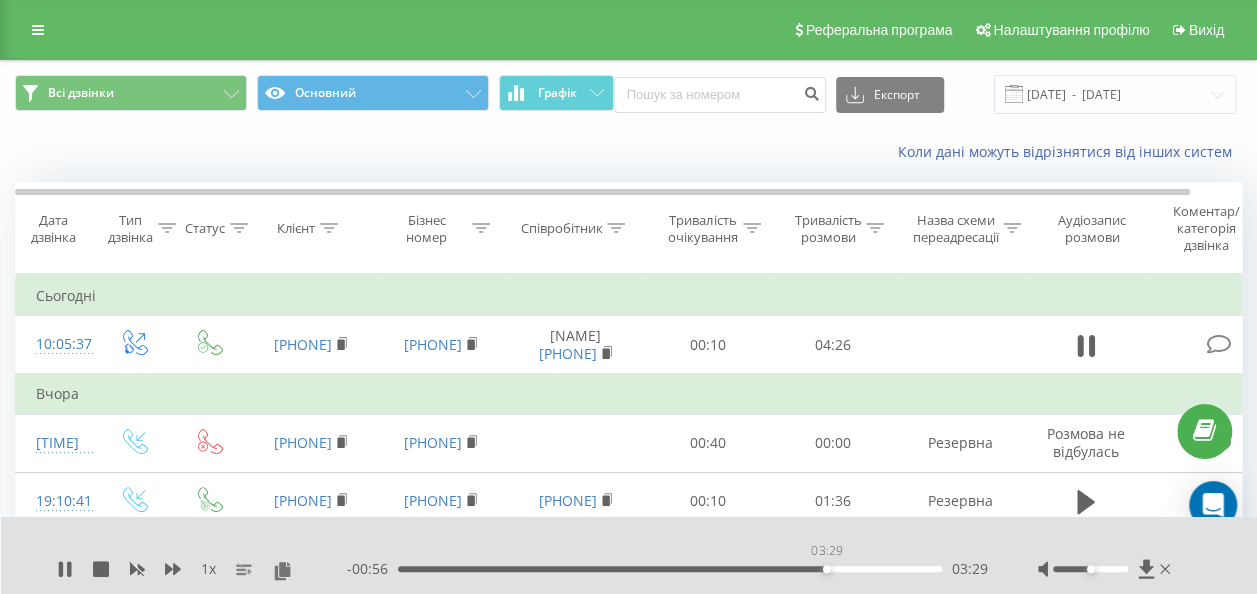 click on "03:29" at bounding box center [670, 569] 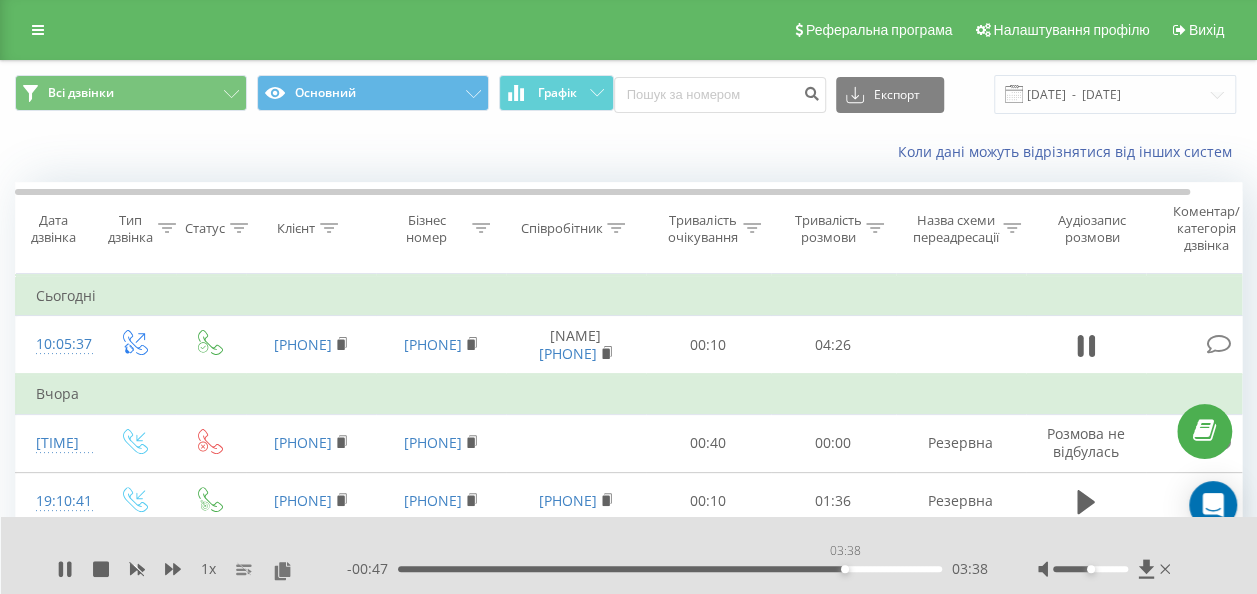 click on "03:38" at bounding box center (670, 569) 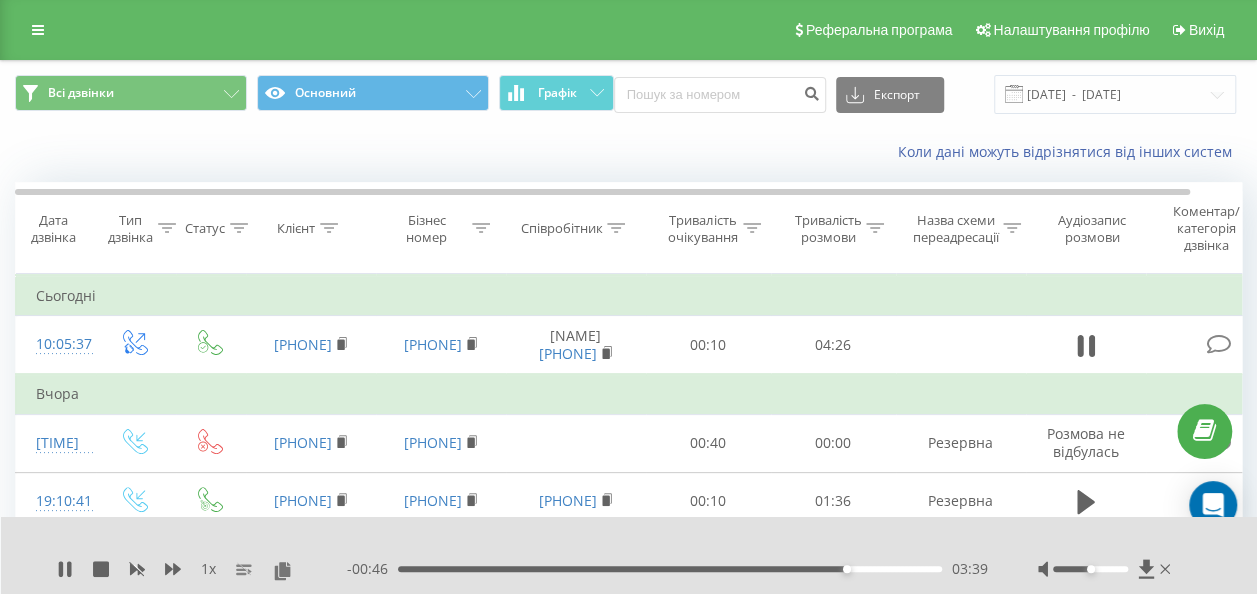 click on "03:39" at bounding box center [670, 569] 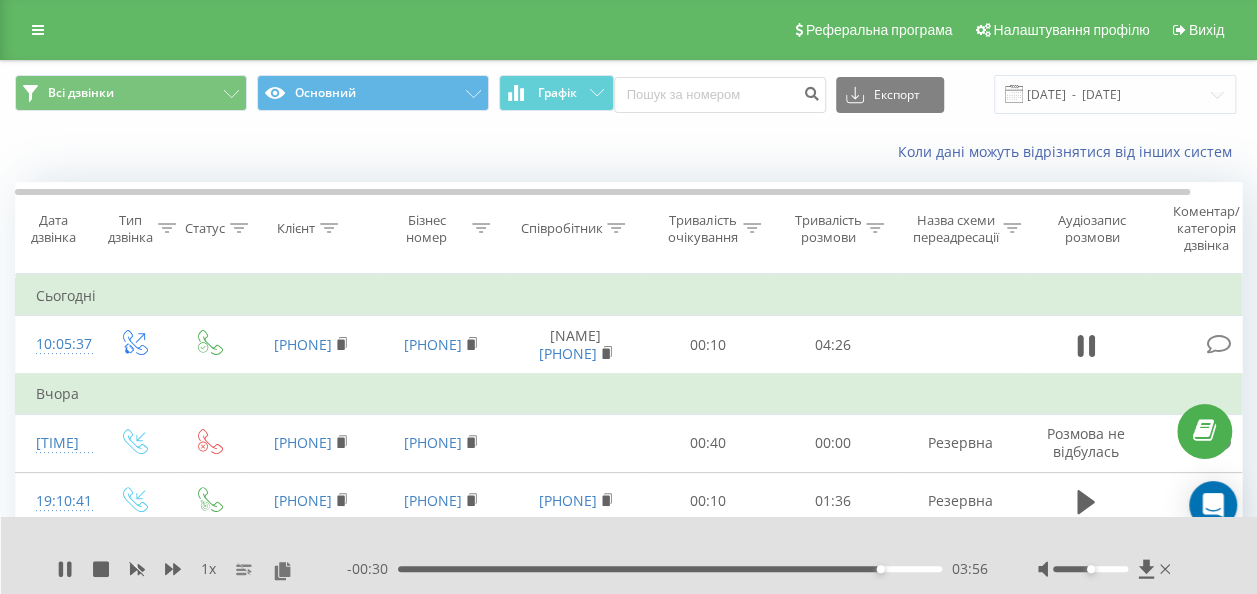 click on "- [TIME] [TIME]   [TIME]" at bounding box center [667, 569] 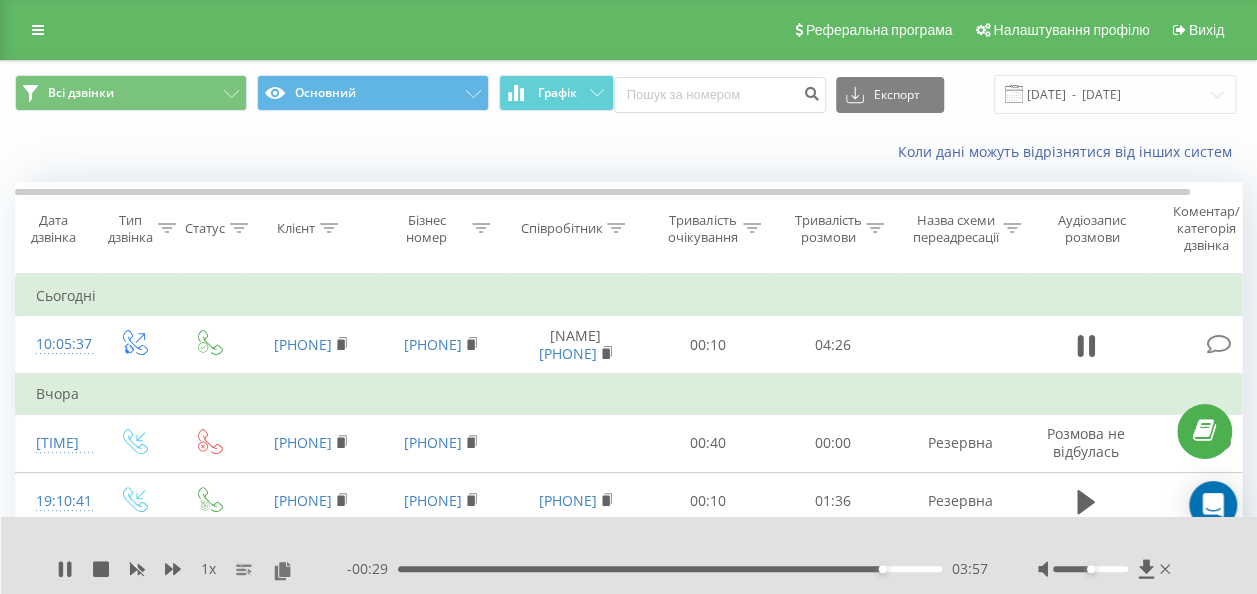 click on "- [TIME] [TIME]   [TIME]" at bounding box center (667, 569) 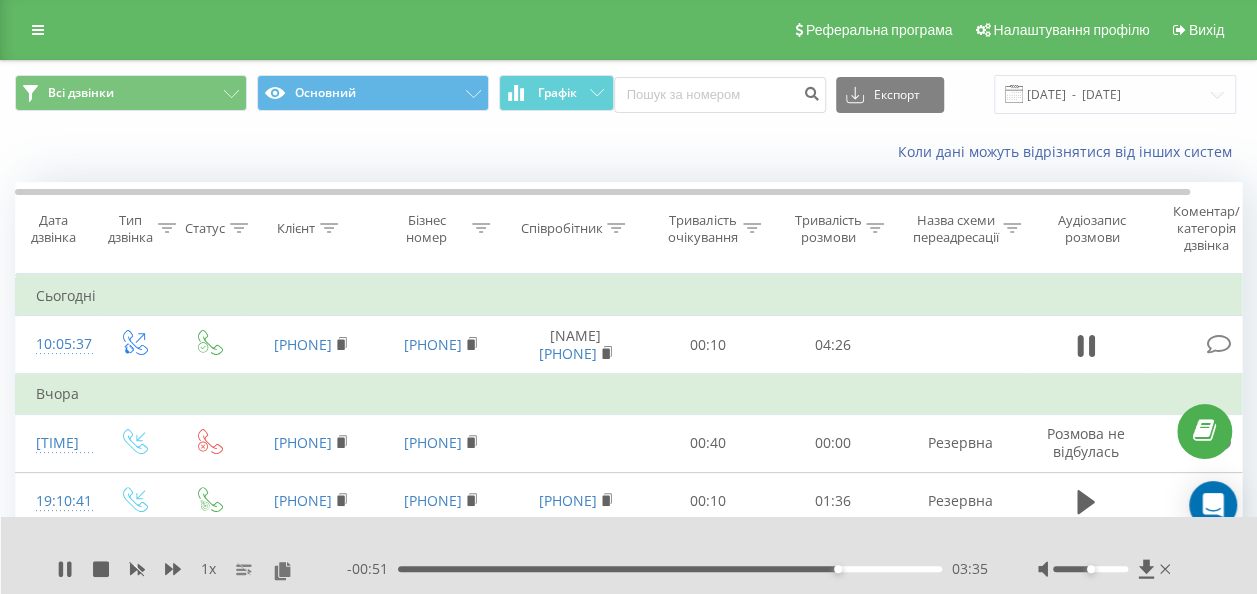 click on "03:35" at bounding box center [670, 569] 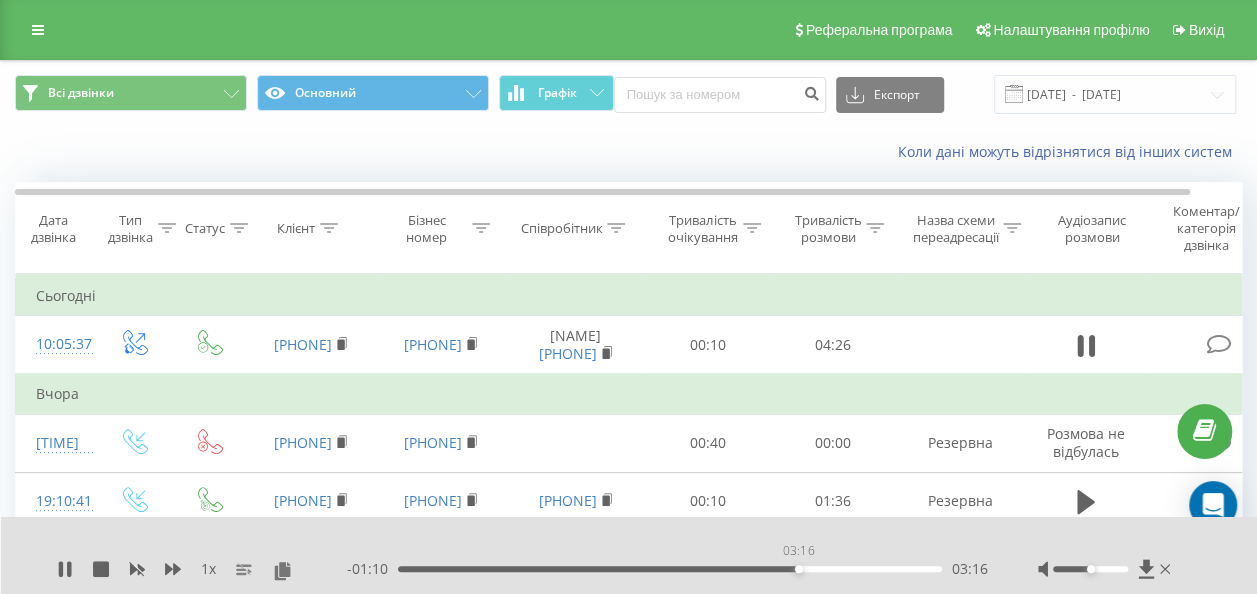 click on "03:16" at bounding box center [670, 569] 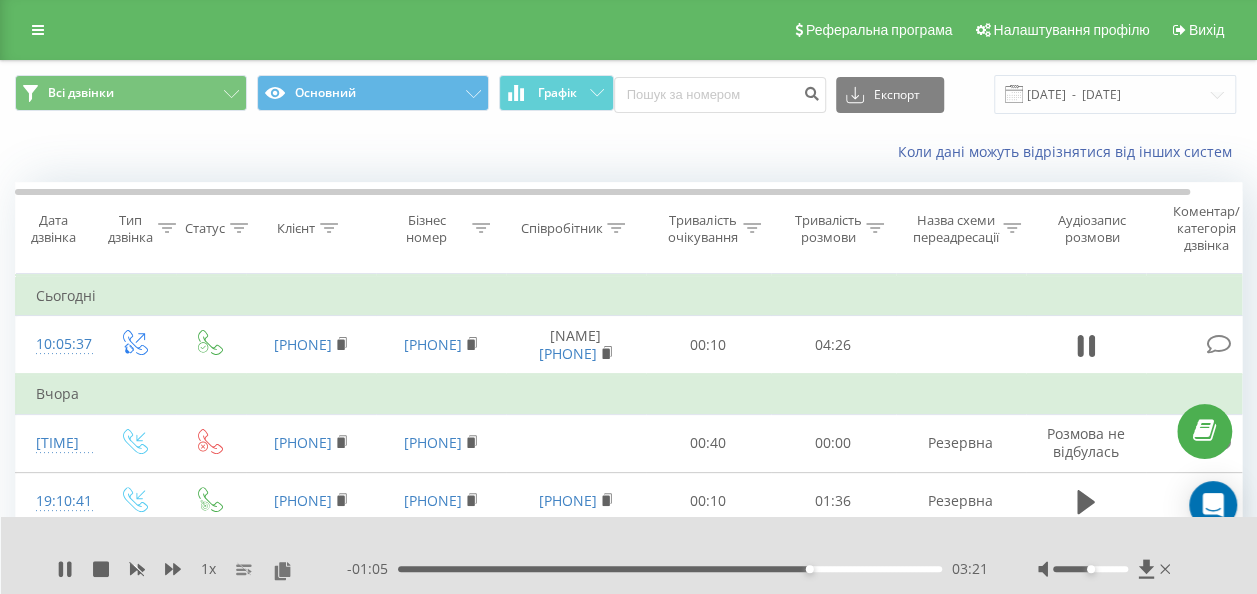 click on "1 x  - [TIME] [TIME]   [TIME]" at bounding box center (629, 555) 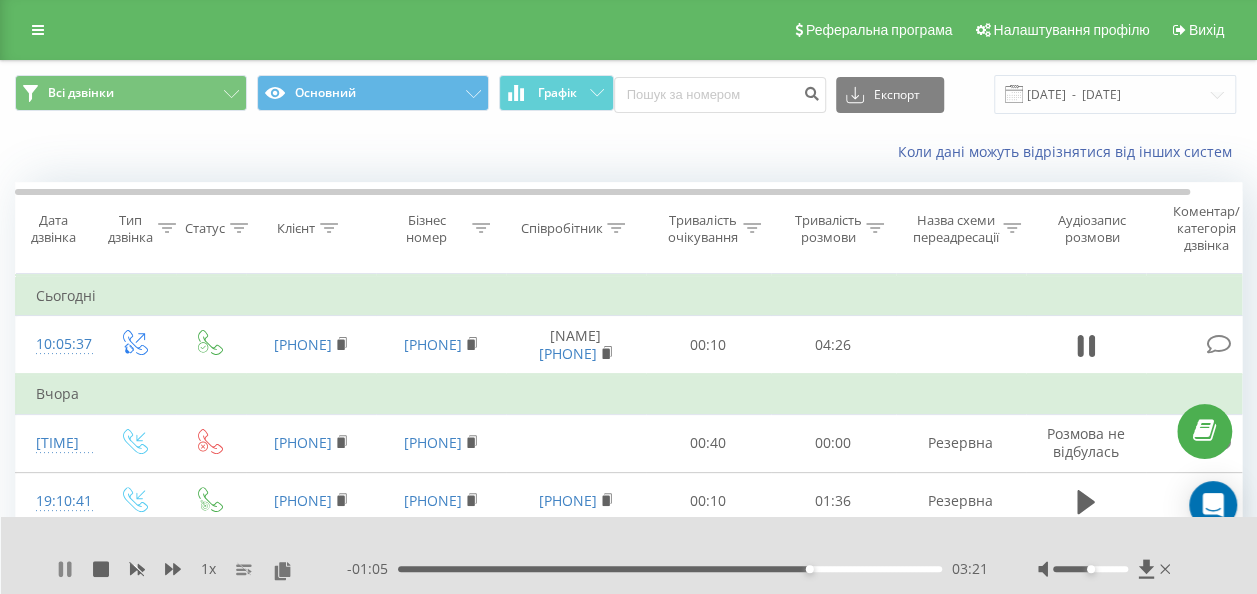 click 